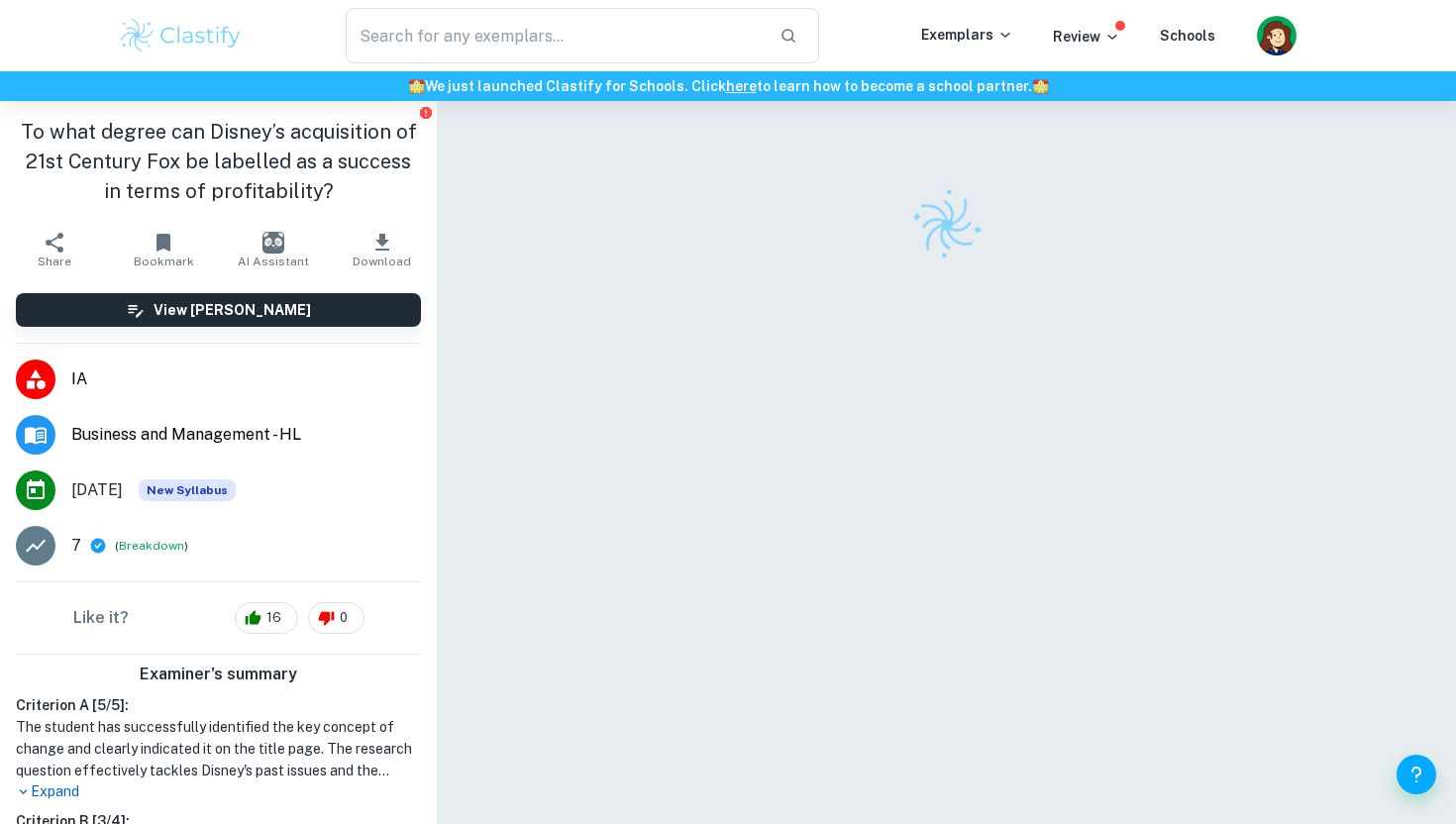 scroll, scrollTop: 0, scrollLeft: 0, axis: both 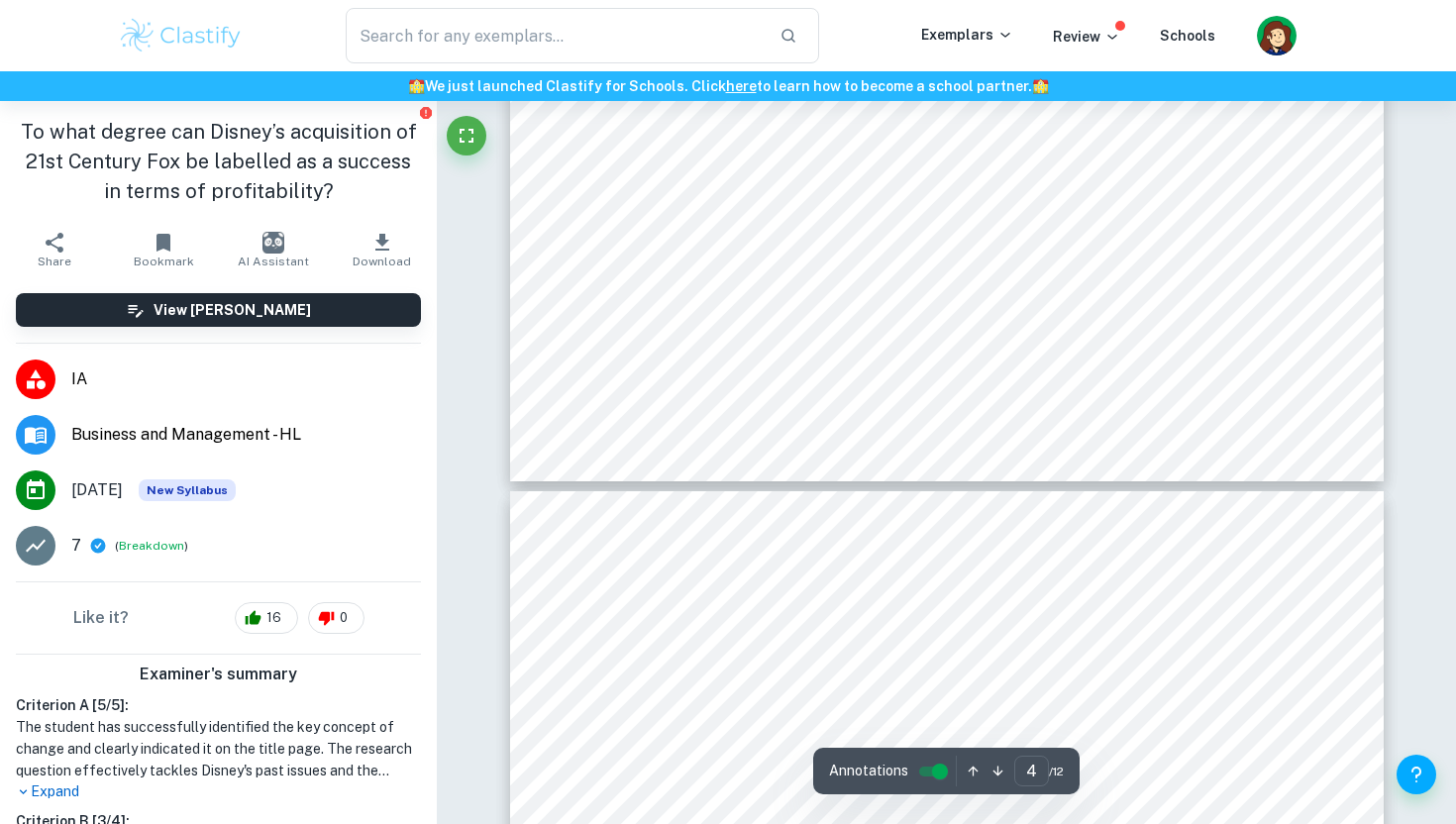type on "5" 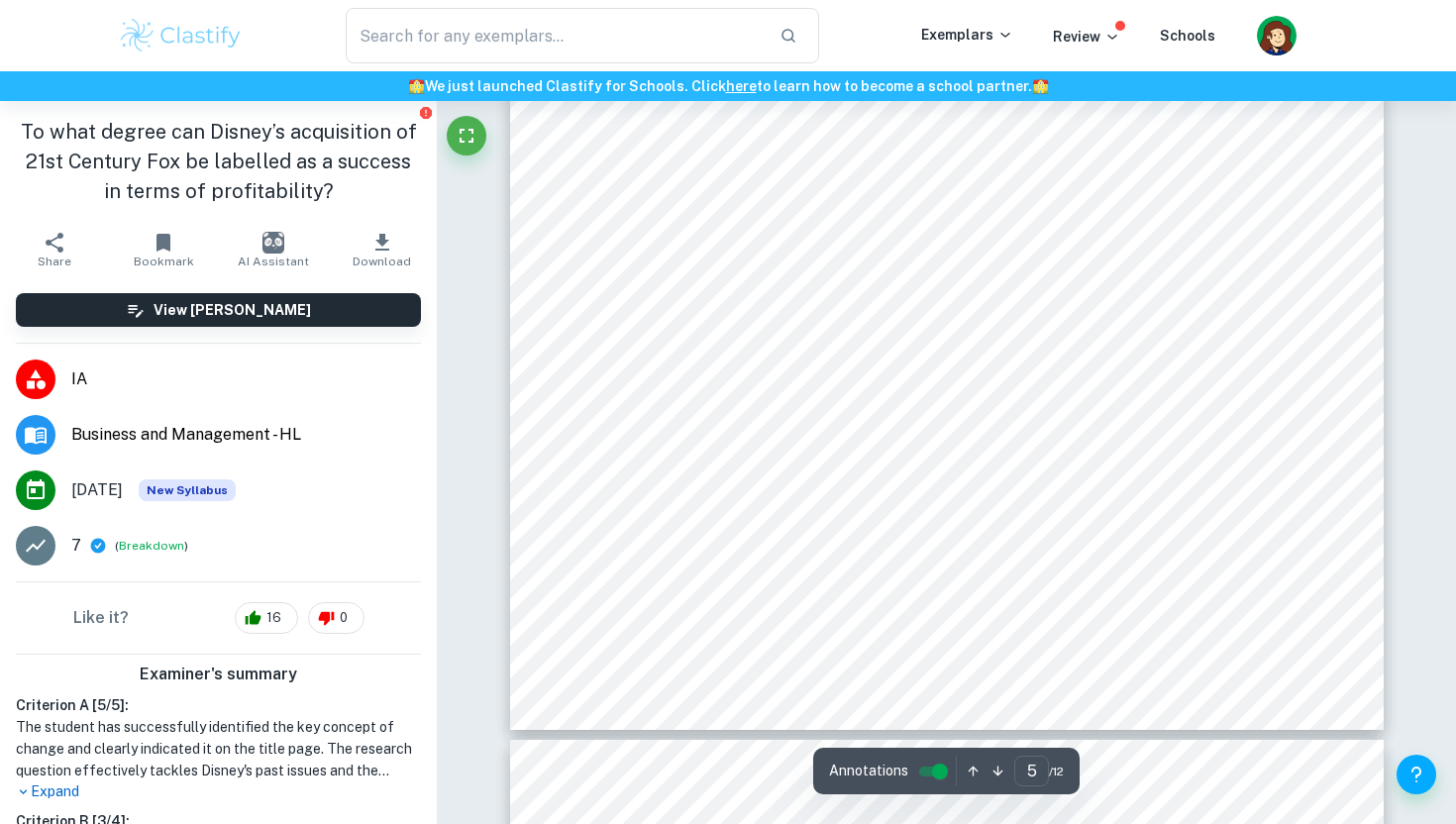scroll, scrollTop: 5223, scrollLeft: 0, axis: vertical 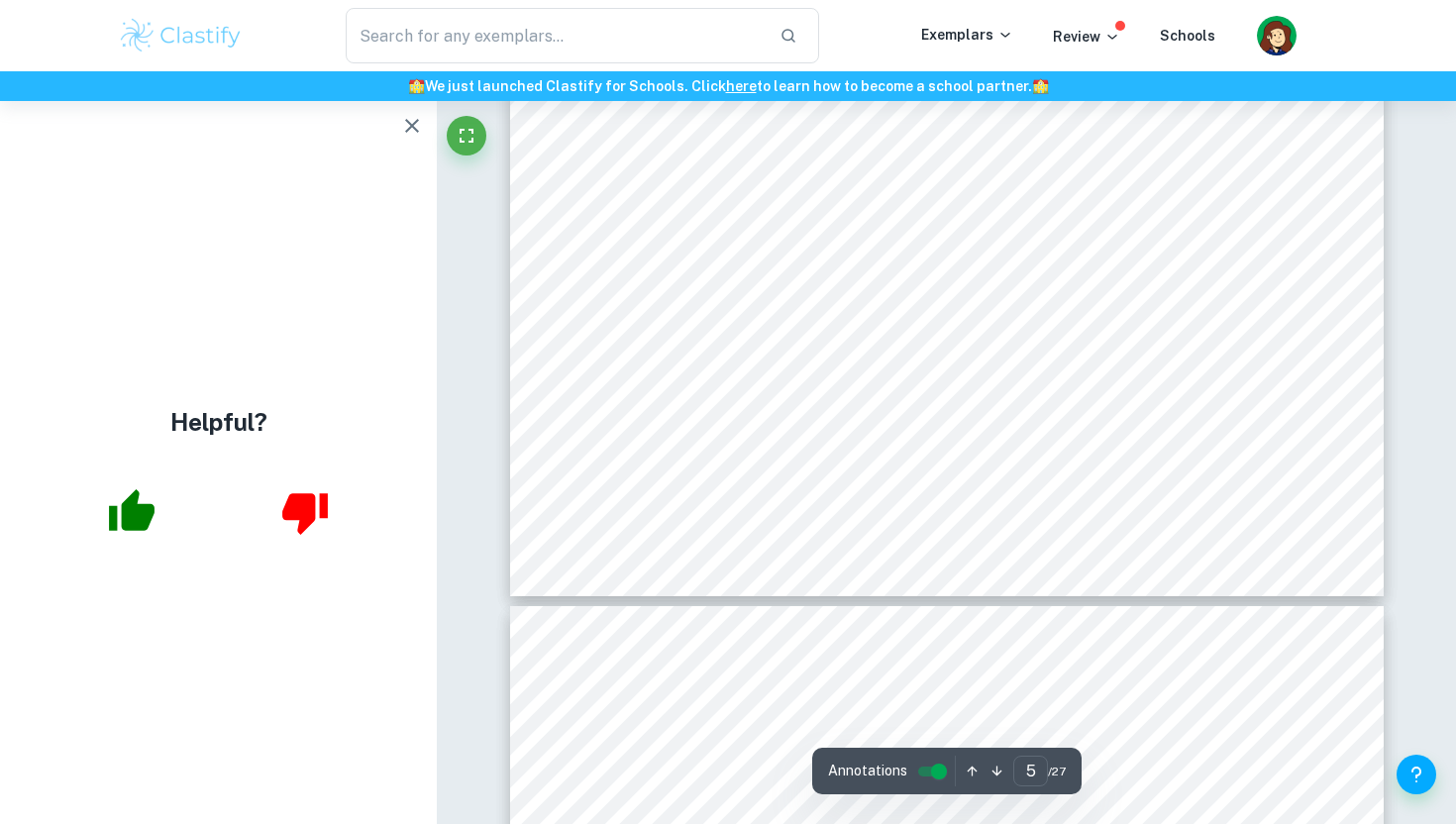 click 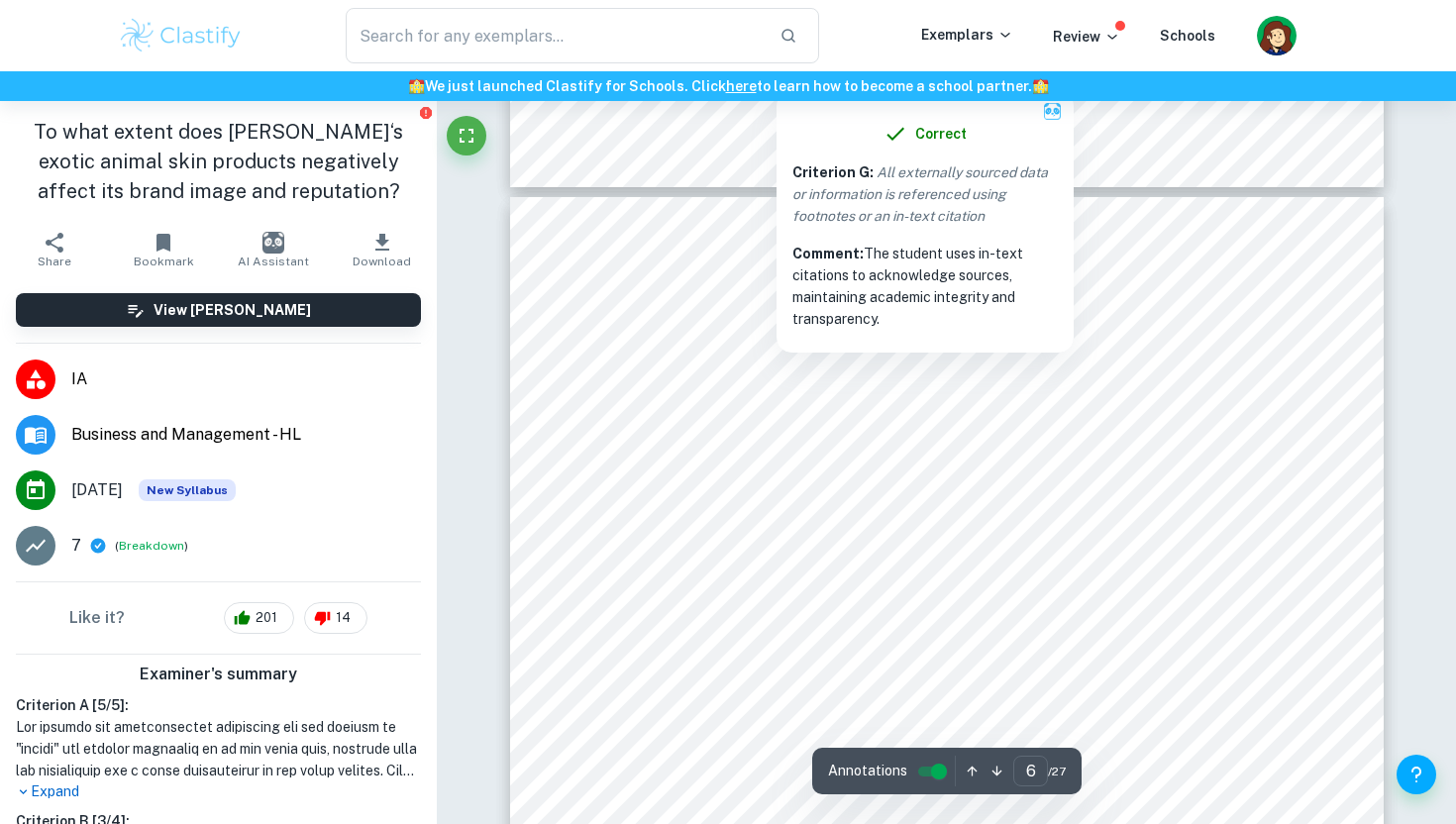 scroll, scrollTop: 5778, scrollLeft: 0, axis: vertical 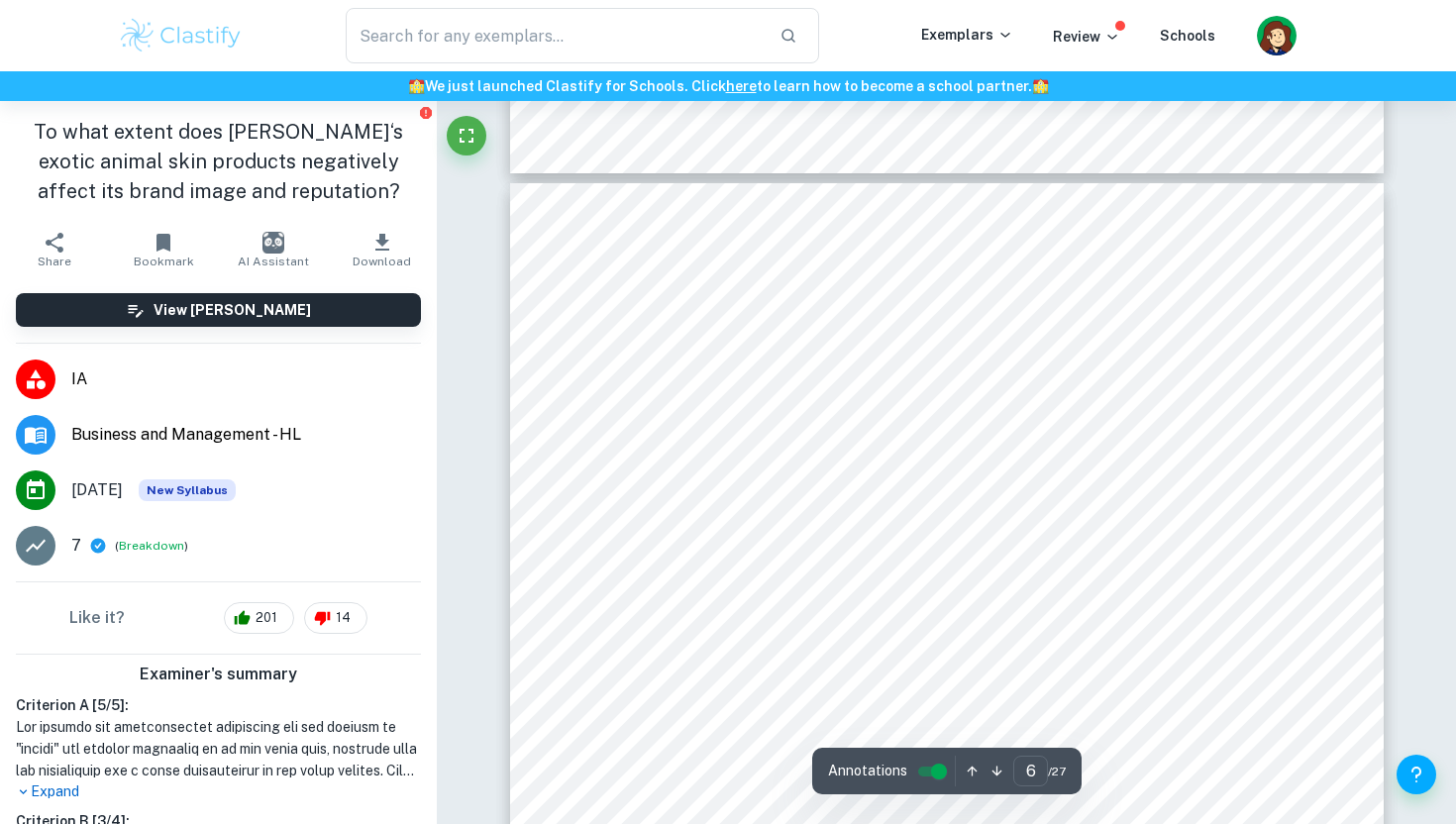 click on "demands in the current market, which means that the workers tend to slaughter animals when they are younger since the skin used for producing a bag must be one whole piece to ensure the quality of LV9s products. 10   Hence, this may imply that LV9s quality management is causing them to be   unethical , highlighting the contradiction between moral practice and quality management. Animal skin sourcing as a competitive advantage and strategy to increase market share Fig.1 Porter9s Generic Strategy Porter's Generic Strategy is a business tool that allows a company to determine its target market and gain competitive advantages by utilising four approaches: Cost leadership, cost focus, 10   Terzon, Emilia. <Luxury Handbag Industry under Scrutiny as Review into Crocodile Farming Announced.=   ABC News , ABC News, 29 July 2023, www.abc.net.au/news/2023-07-30/environment-minister-announces-crocodile-farm-industry-review/10265 5632. 6" at bounding box center (947, 748) 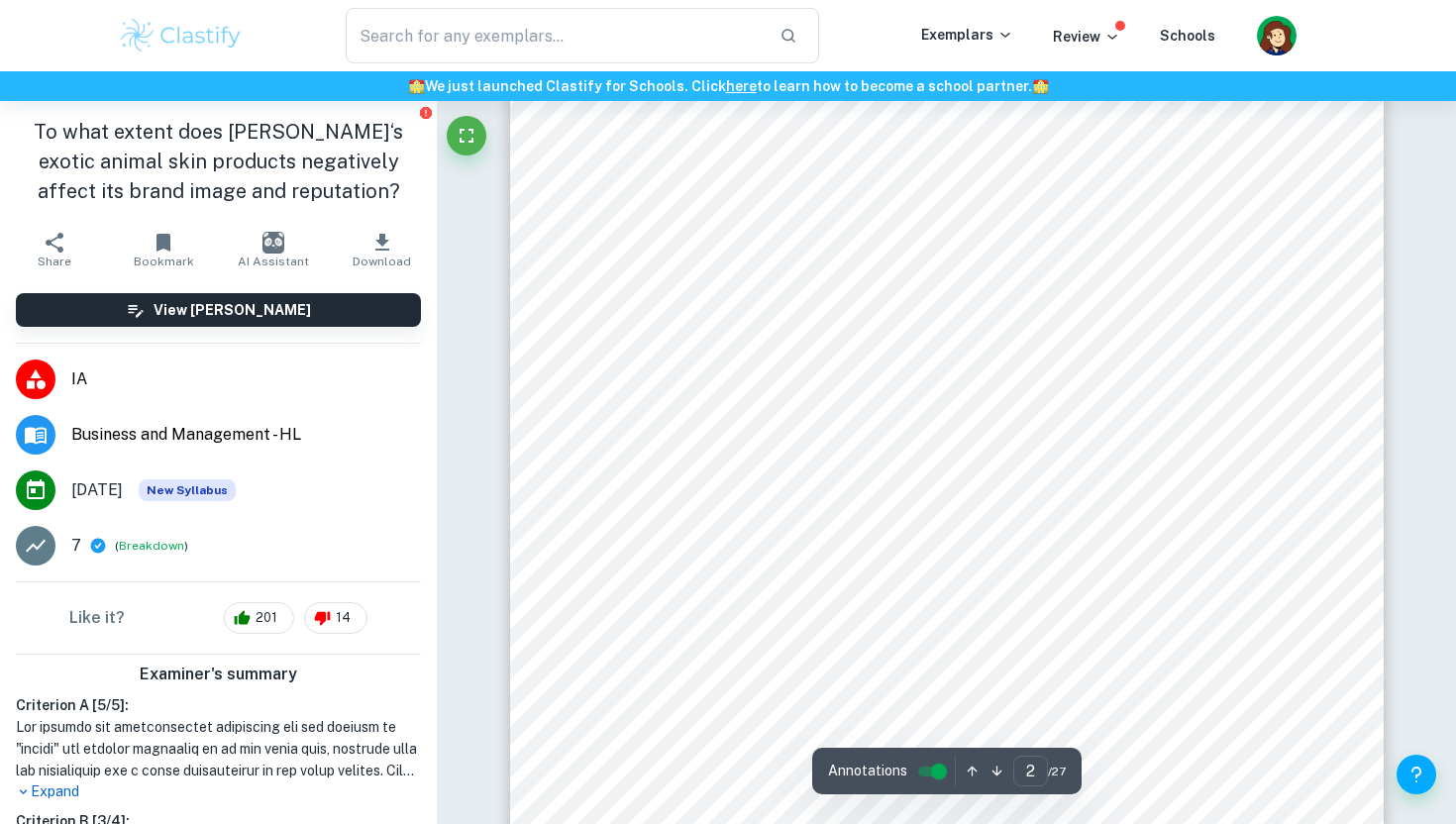 scroll, scrollTop: 345, scrollLeft: 0, axis: vertical 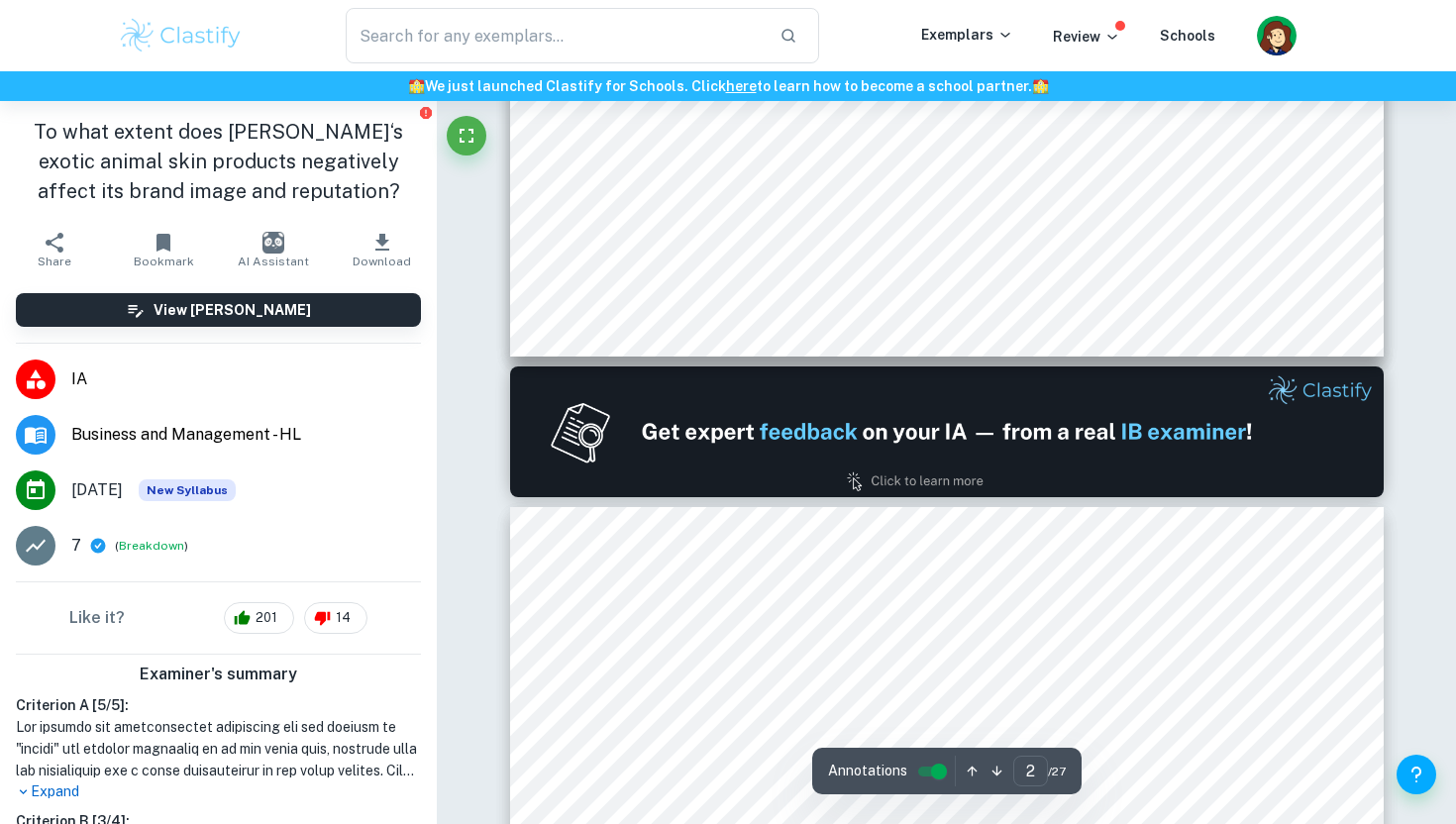type on "1" 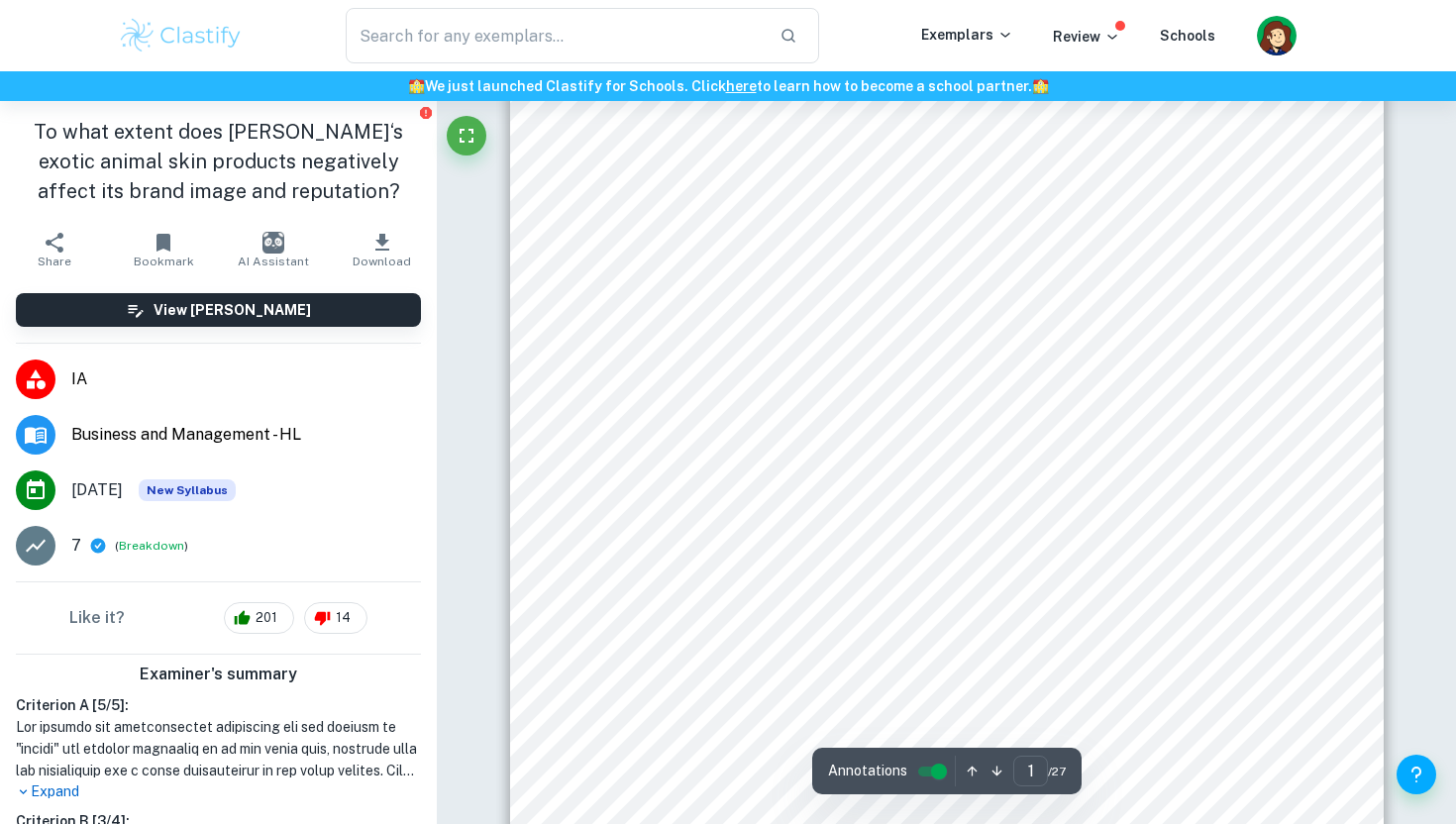 scroll, scrollTop: 0, scrollLeft: 0, axis: both 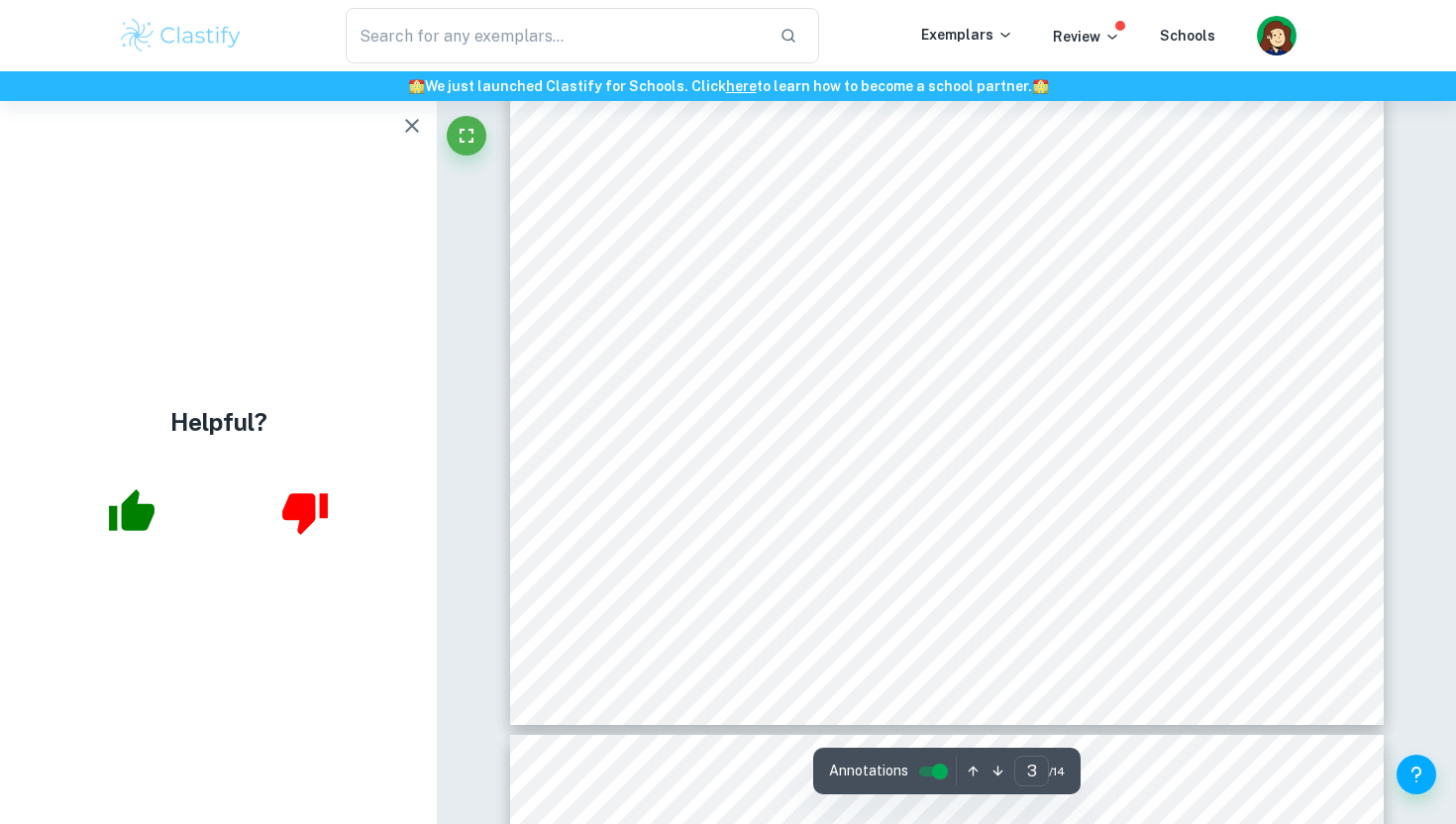 drag, startPoint x: 596, startPoint y: 429, endPoint x: 741, endPoint y: 615, distance: 235.84105 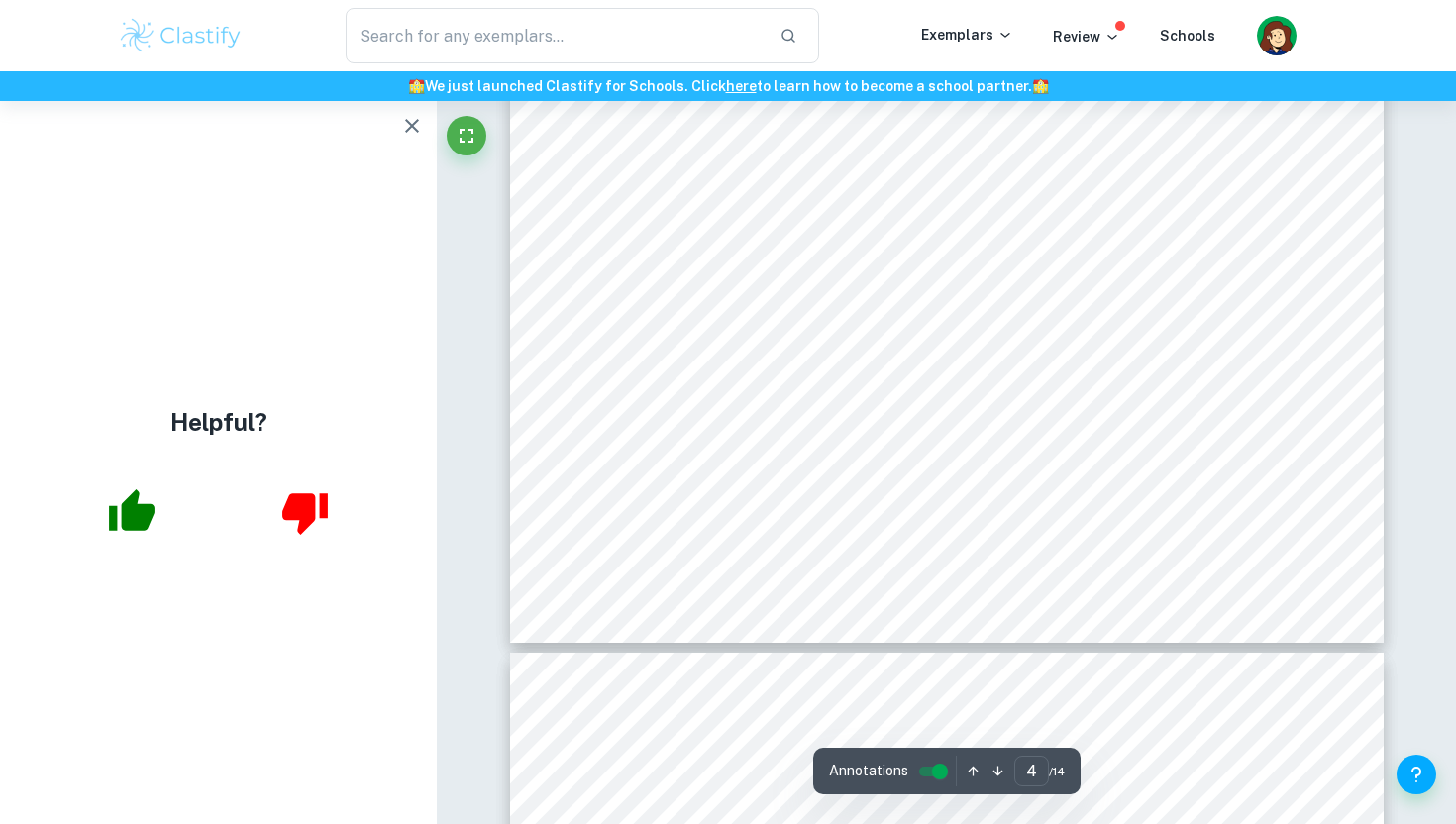 click on "The goals are not aligned with Ferragamo9s traditional brand identity, meaning that Ferragamo has to evaluate the trade-off between the costs of losing loyal older audiences in respect to the benefits of targeting younger audiences with more spending power. The core strategic decision for meeting the expectations of this turnaround plan has been the partnership with Farfetch - a digital multi-brand marketplace offering luxury goods, which facilitated the launch of Ferragamo9s European e-commerce channel in August 2022. 6   By leveraging Farfetch9s platform, Ferragamo aims to reinforce its omnichannel retail strategy, which offers convenient shopping experiences for younger audiences in an attempt to accelerate growth. The strategic decision to partner with Farfetch seems to be of fundamental importance for the success of the latest turnaround plan initiated by CEO Marco Gobetti, especially if one considers the attempts to change with previous turnaround plans. In light of this, it is prudent to 6   2022, 3" at bounding box center [947, 77] 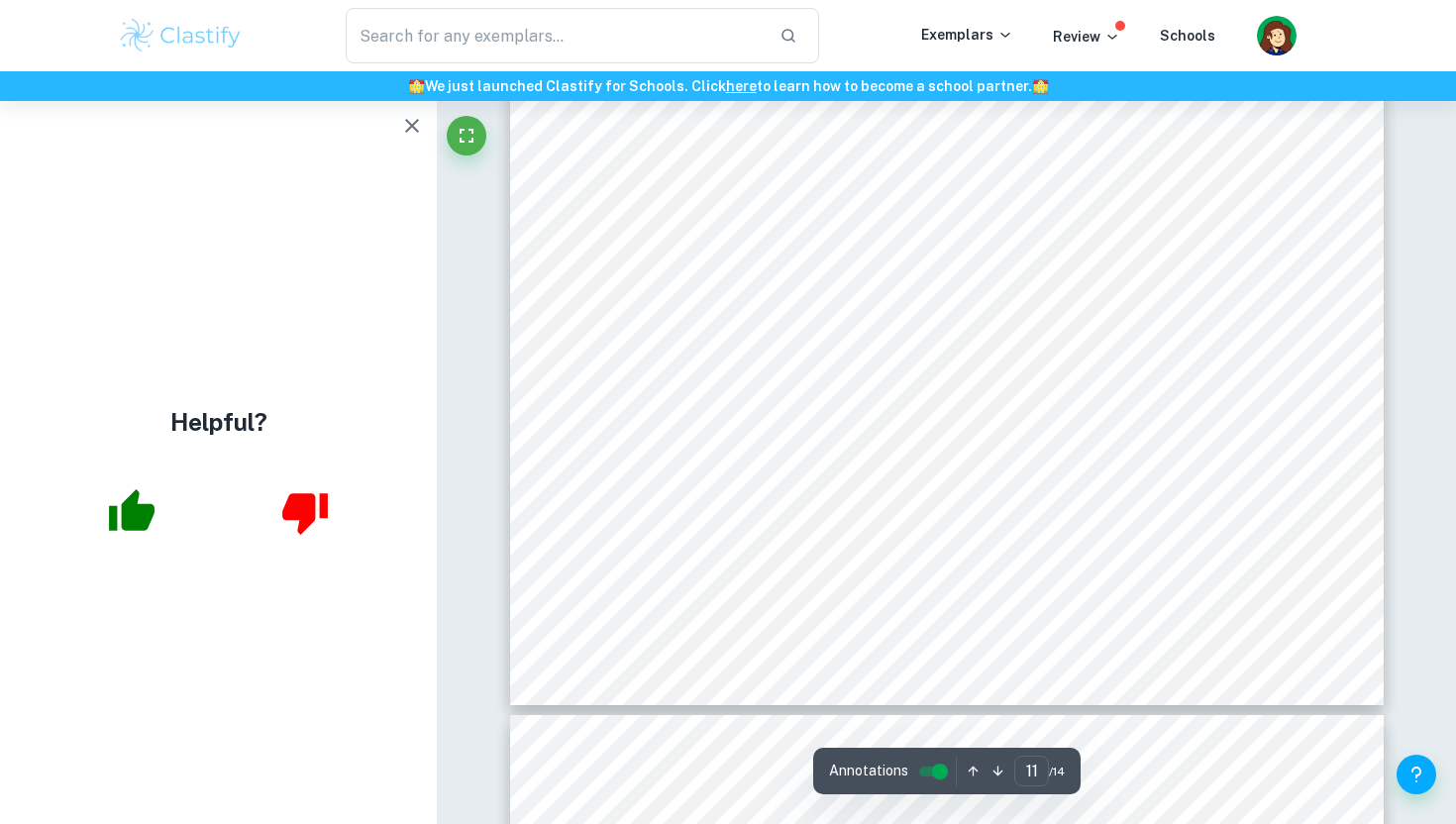 scroll, scrollTop: 12113, scrollLeft: 0, axis: vertical 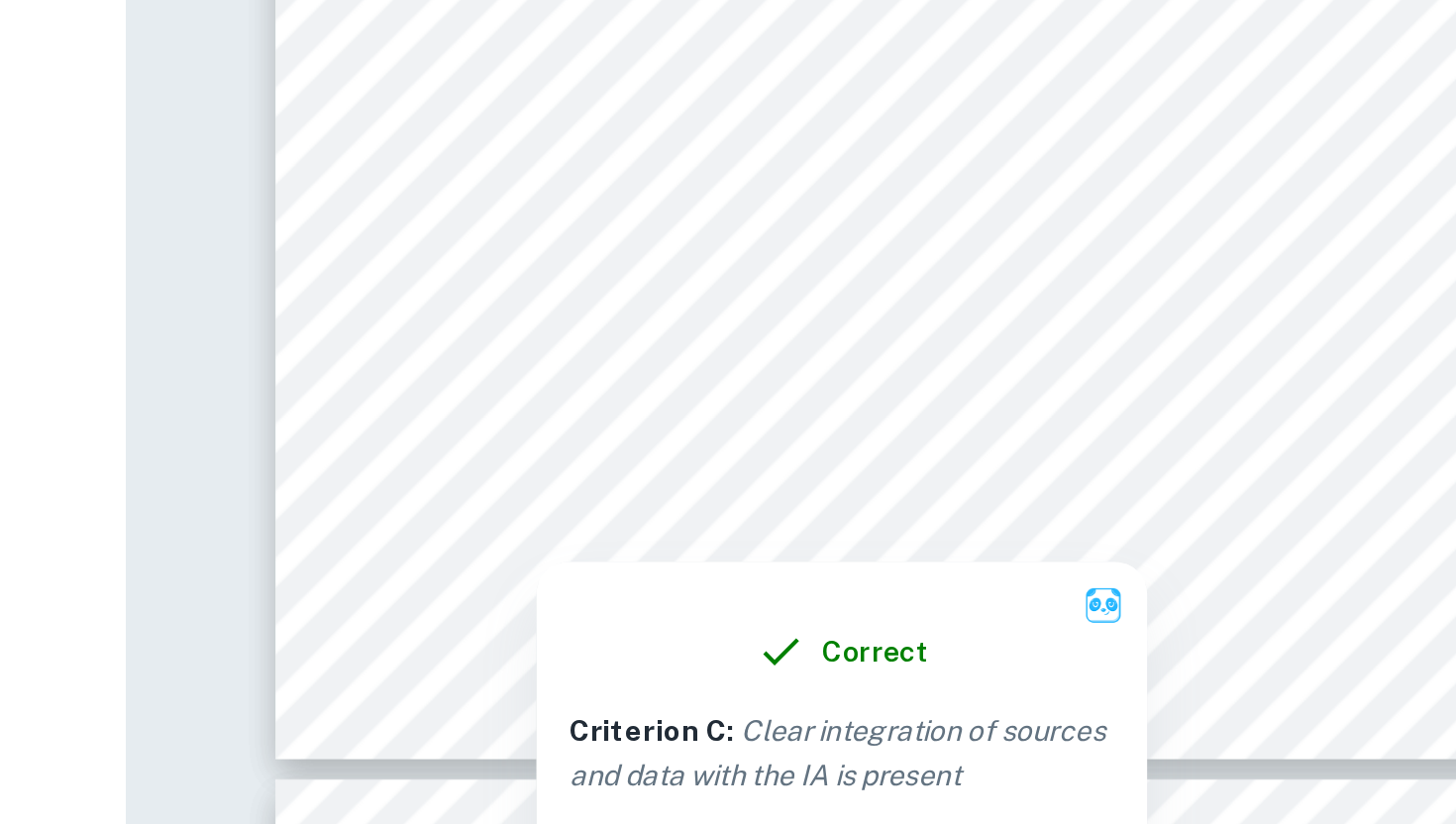 click on "choice to focus on the quality of sales instead of the quantity during this digital transition period. 19 Table 2 : Sales revenue by region for 2021 vs. 2022 and 2022 vs. 2023 (own elaboration). Table 2 demonstrates the fluctuations in sales revenue across different geographical regions. Notably, Europe continuously exhibits the highest top-line growth rate, remaining positive even when the growth rates for all the other regions are negative. A likely reason for this is that Ferragamo is a brand of Italian origin, so hence is more recognised in Europe. This further aligns with the fact that Farfetch first launched Ferragamo into the European e-commerce channel, reflecting positively on the sales revenue for Europe. Nevertheless, the top-line growth rate gradually slows down from 37.3% for 9M 2022, to 3.1% for 9M 2023, which can be attributed to the difficulty of assimilating the new collection into Ferragamo9s existing product portfolio. 19   SD3 2023, 376b973. 10" at bounding box center [947, 112] 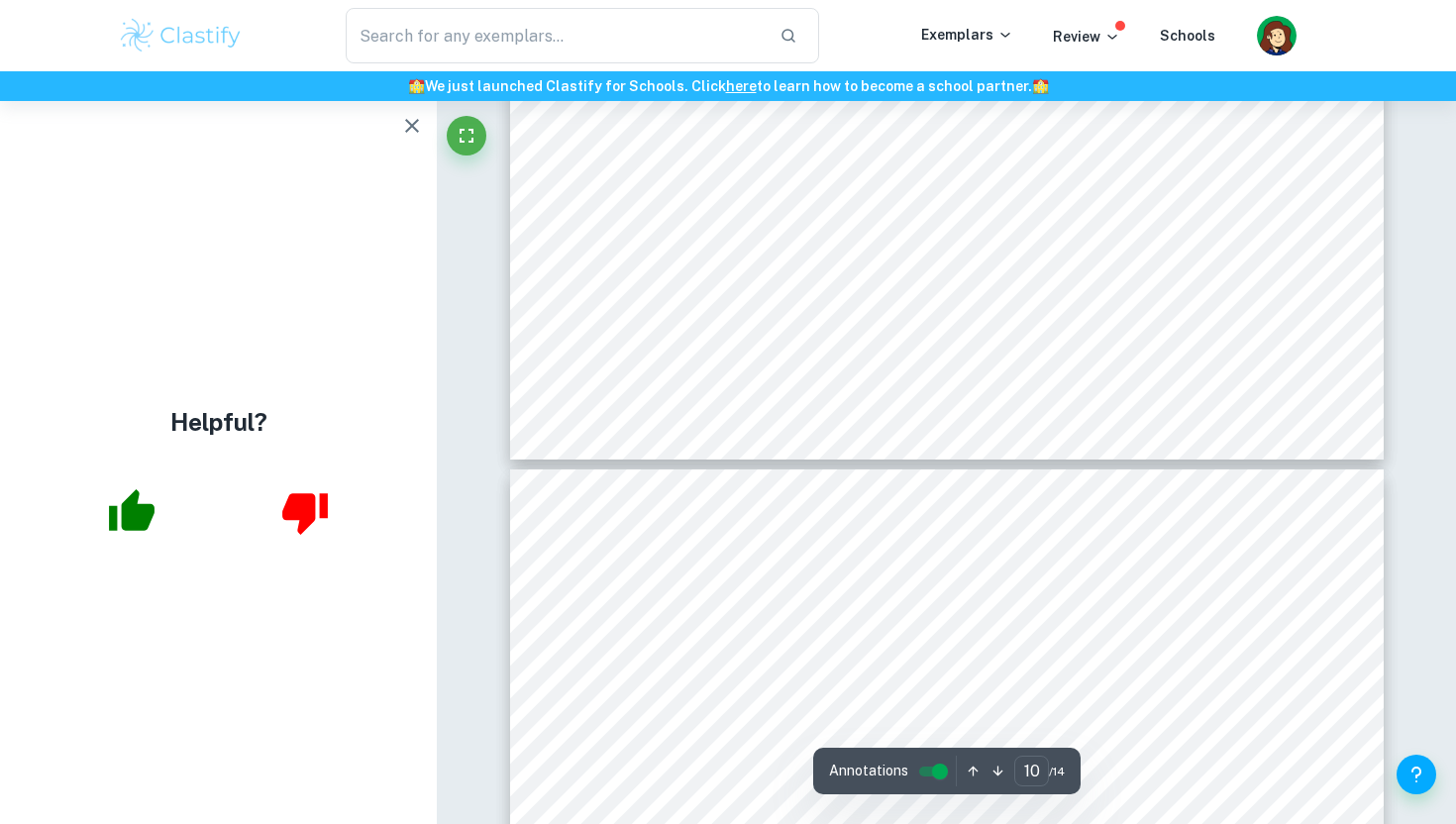 scroll, scrollTop: 10865, scrollLeft: 0, axis: vertical 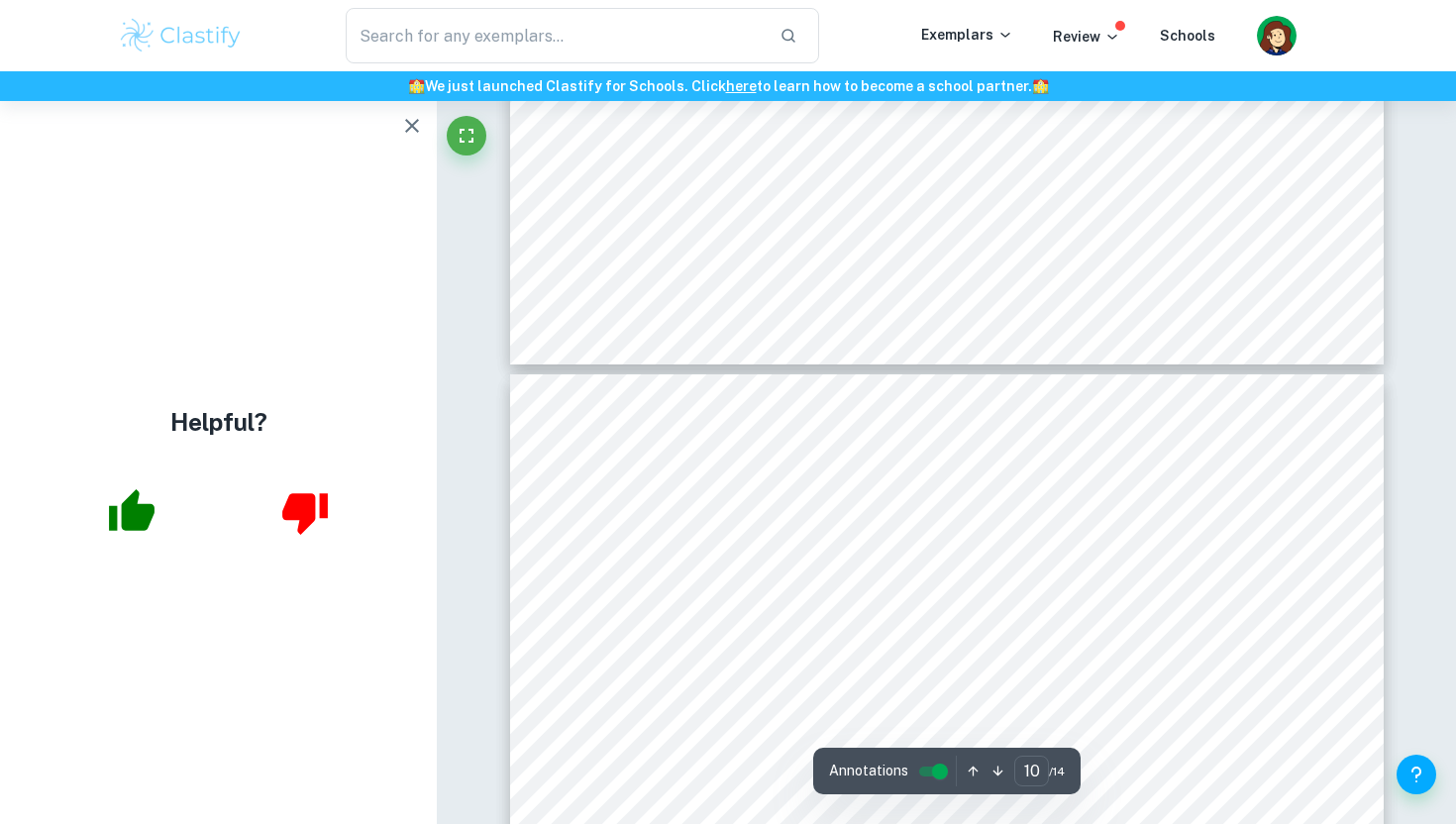type on "9" 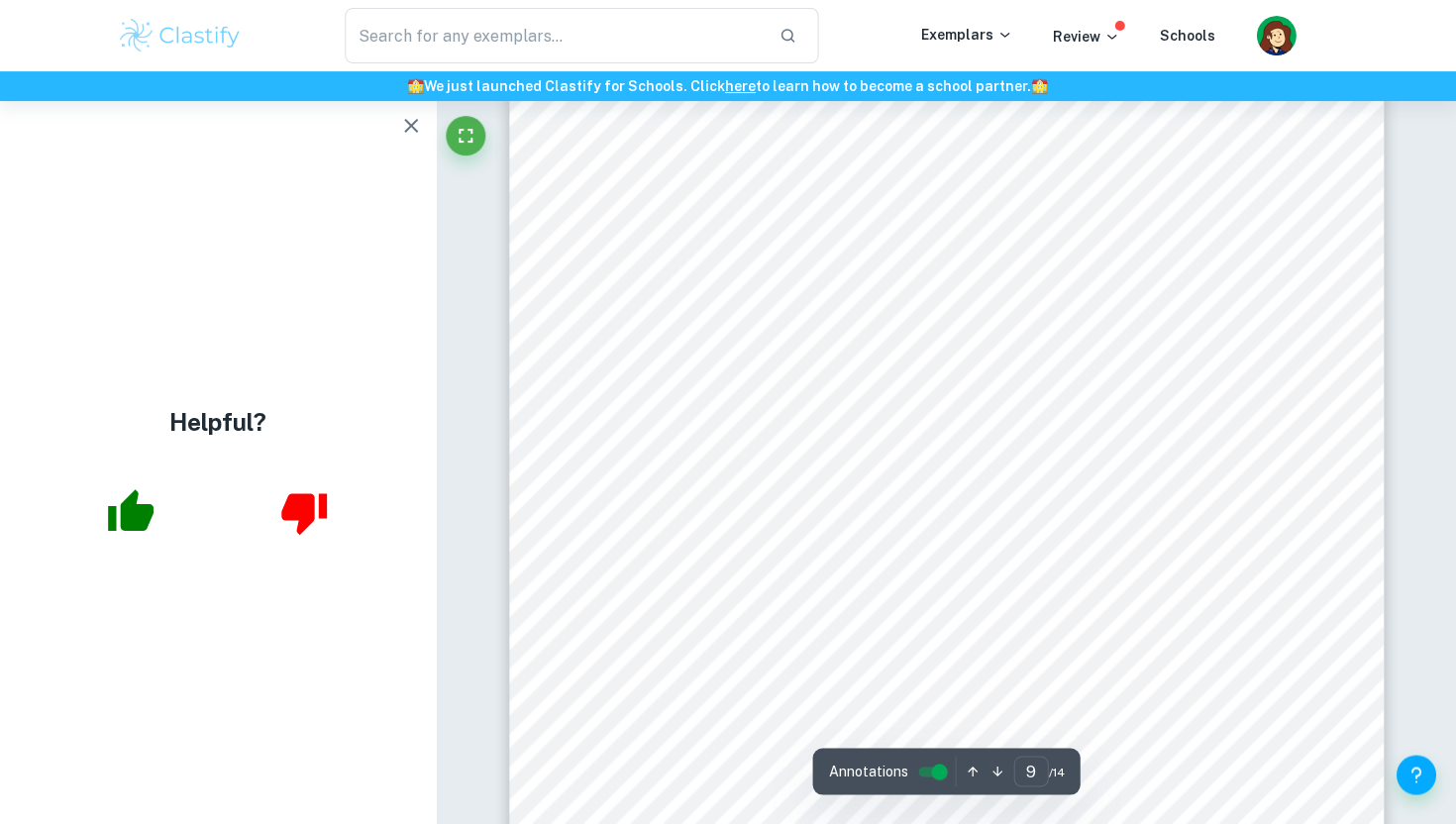 scroll, scrollTop: 9548, scrollLeft: 0, axis: vertical 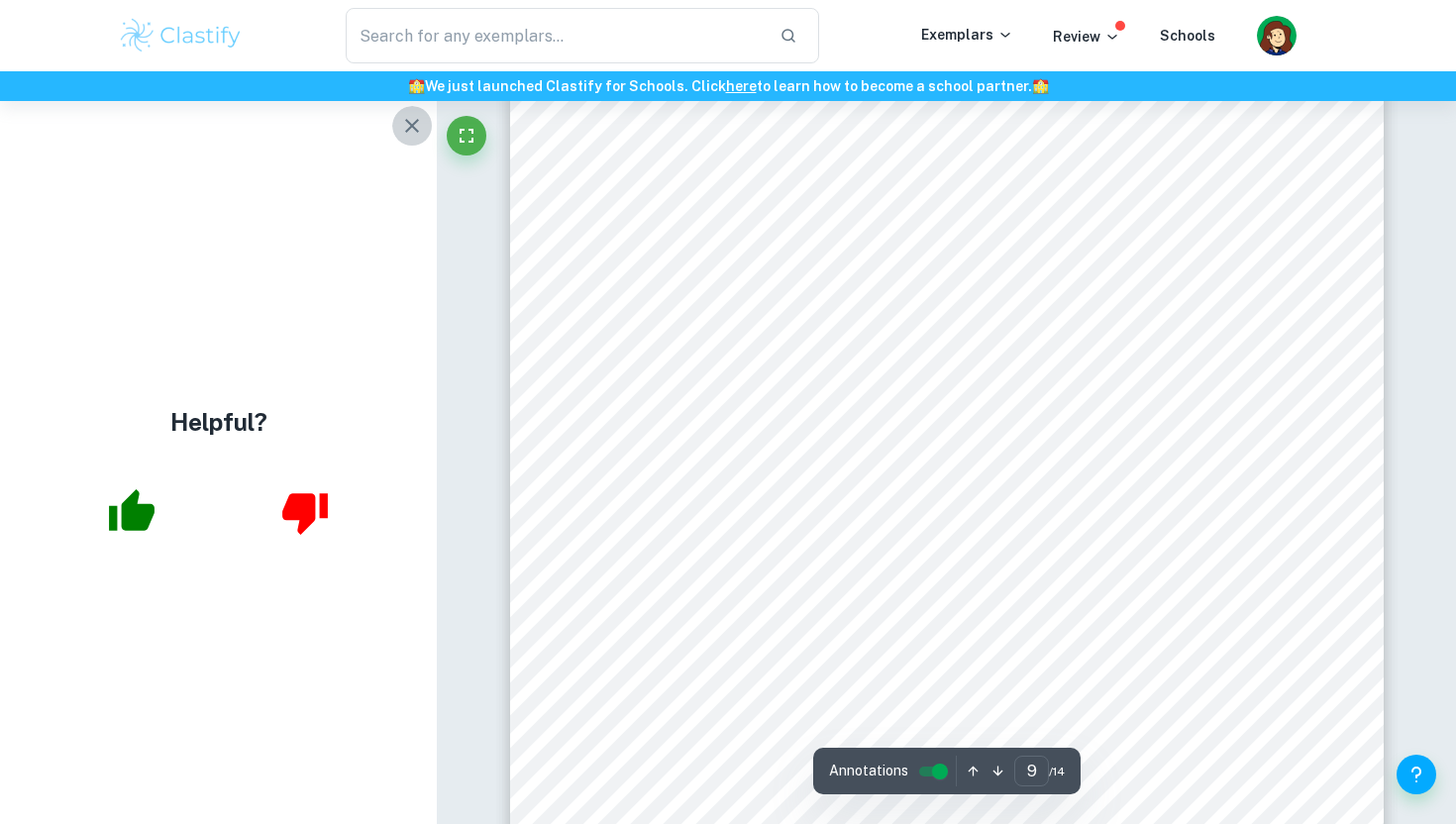 click 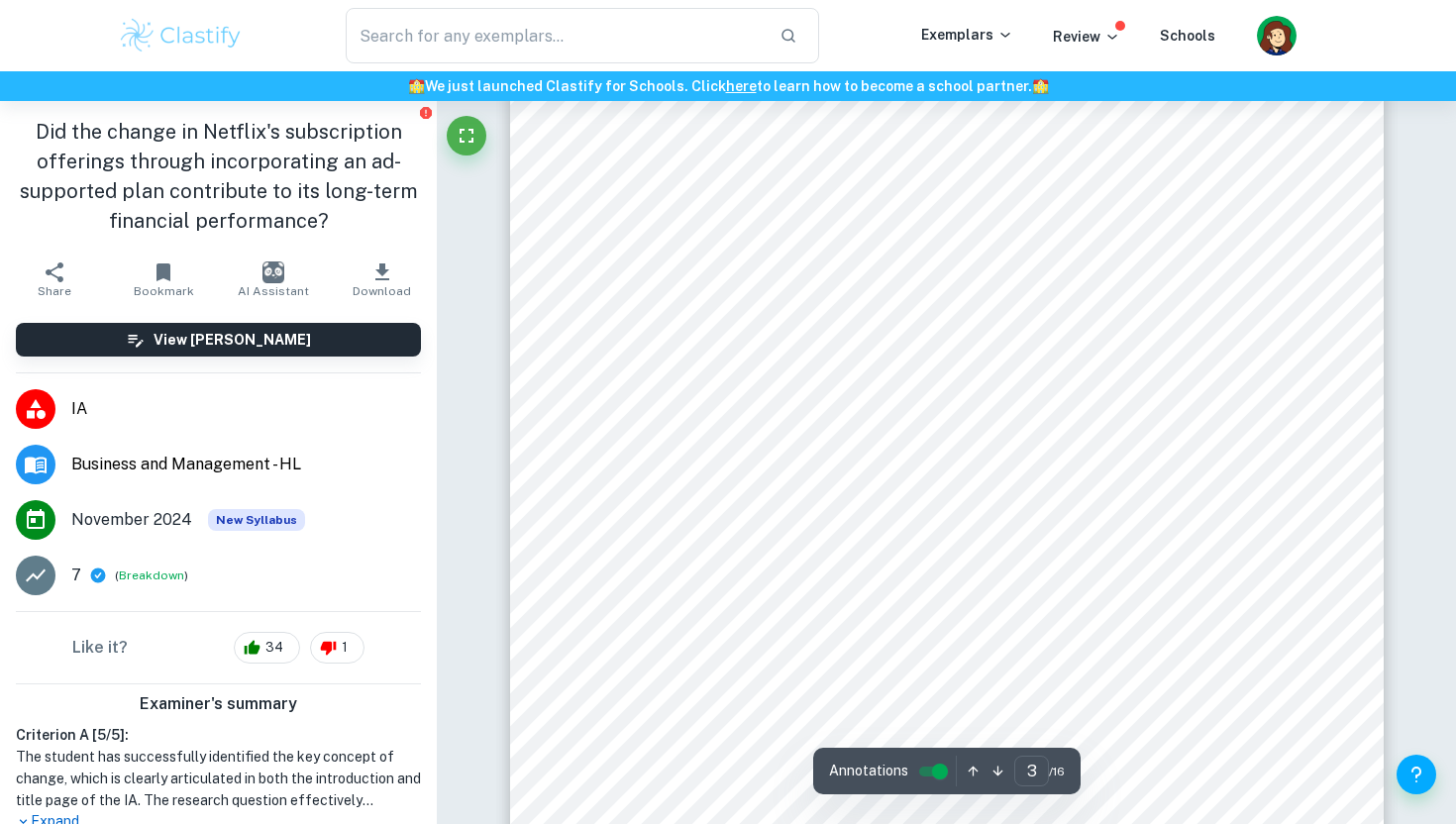 scroll, scrollTop: 2777, scrollLeft: 0, axis: vertical 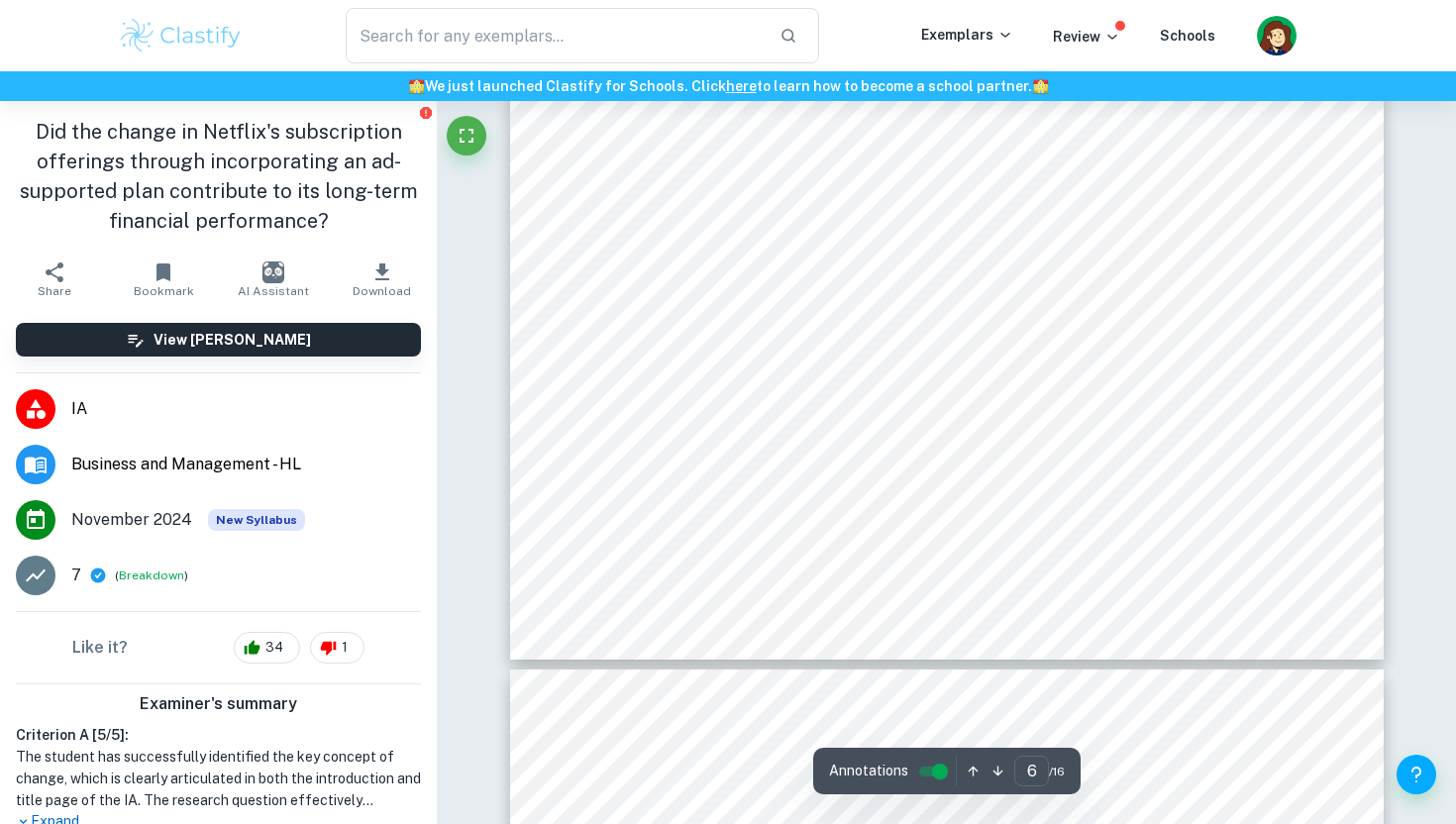 type on "7" 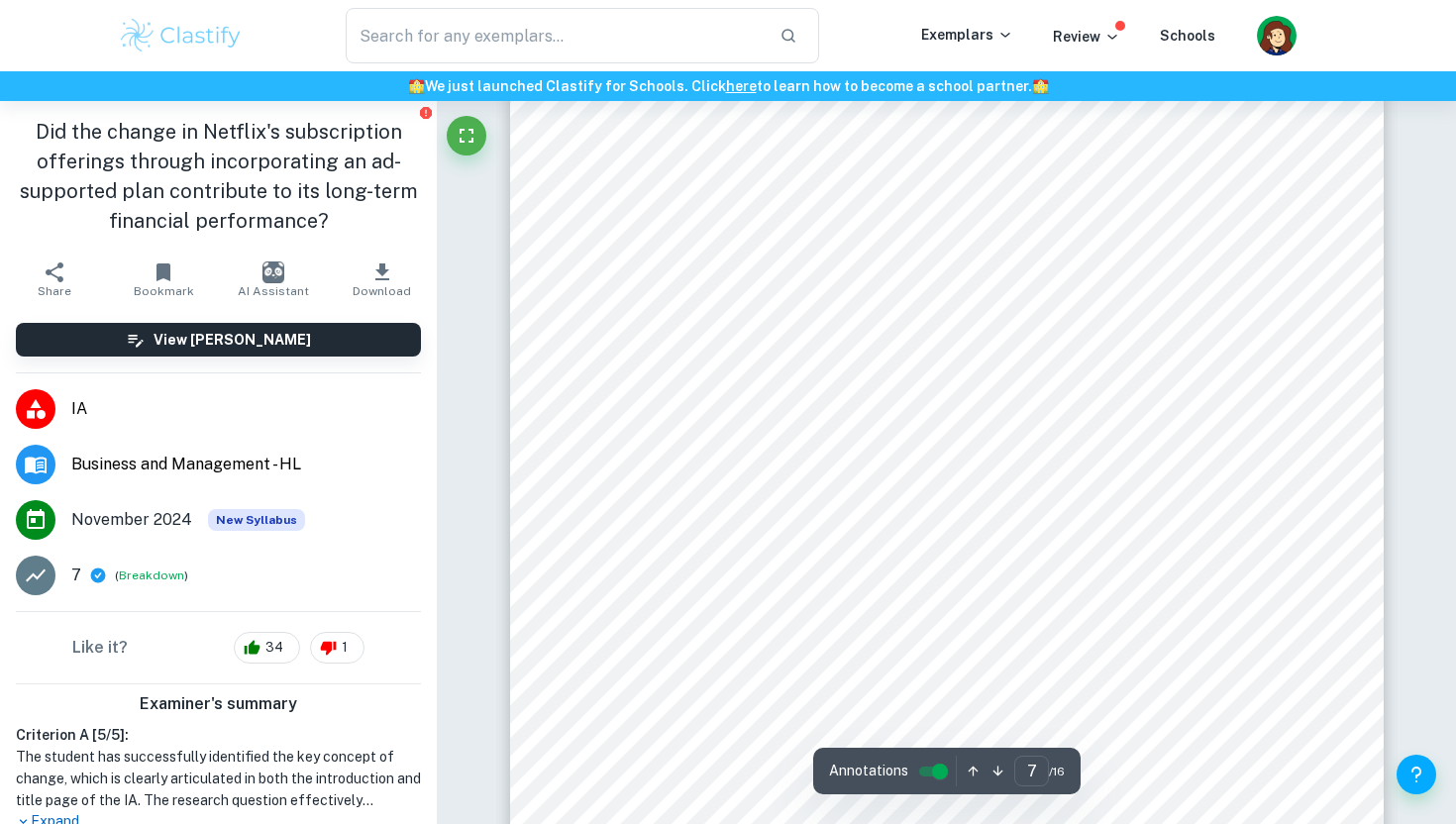 scroll, scrollTop: 8107, scrollLeft: 0, axis: vertical 